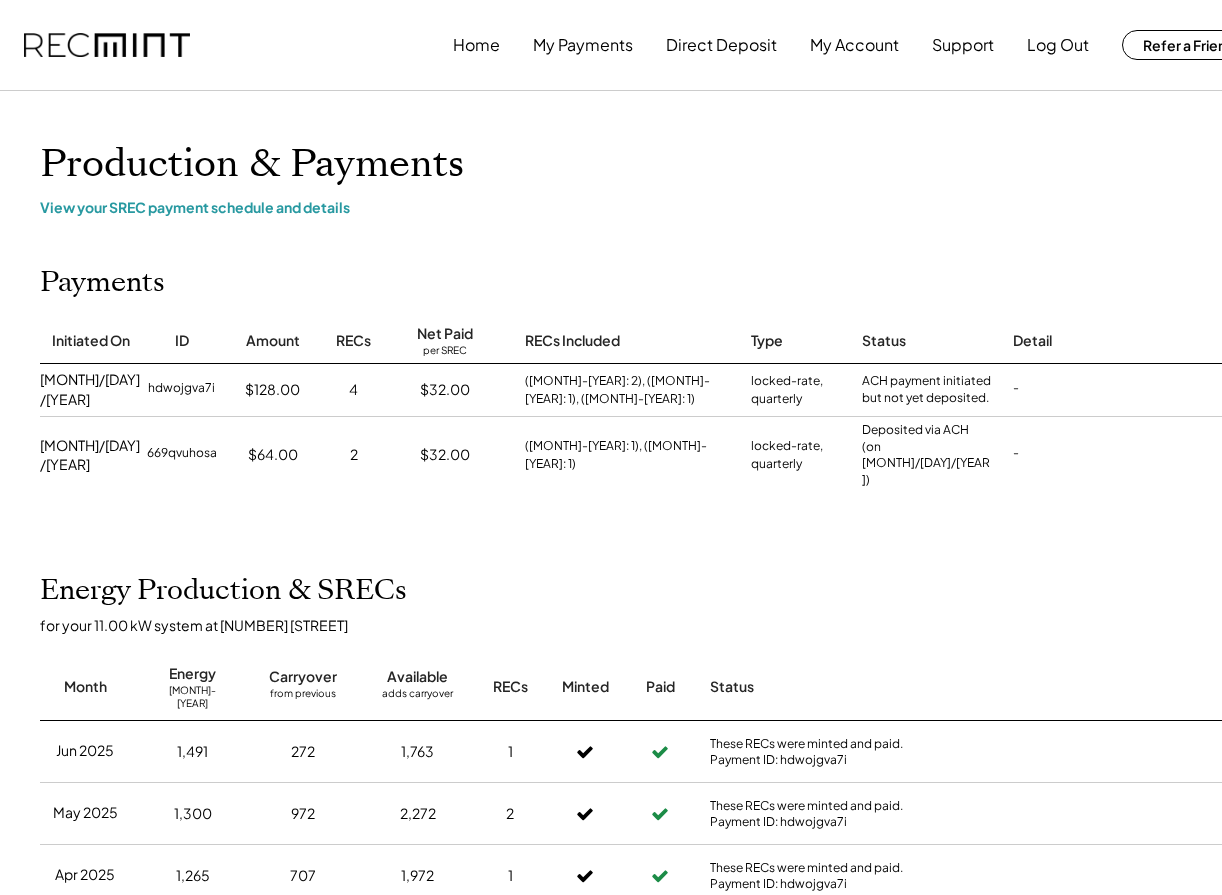 scroll, scrollTop: 166, scrollLeft: 0, axis: vertical 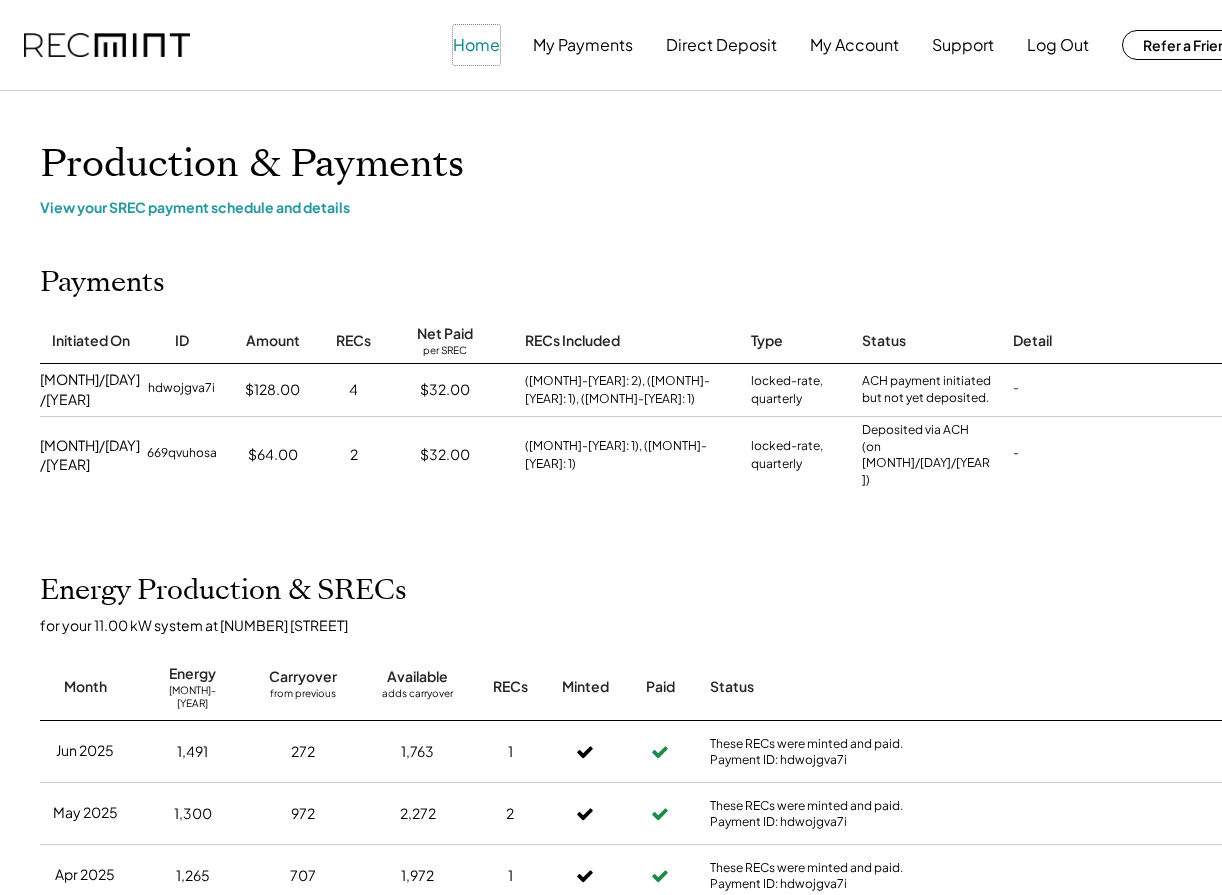click on "Home" at bounding box center [476, 45] 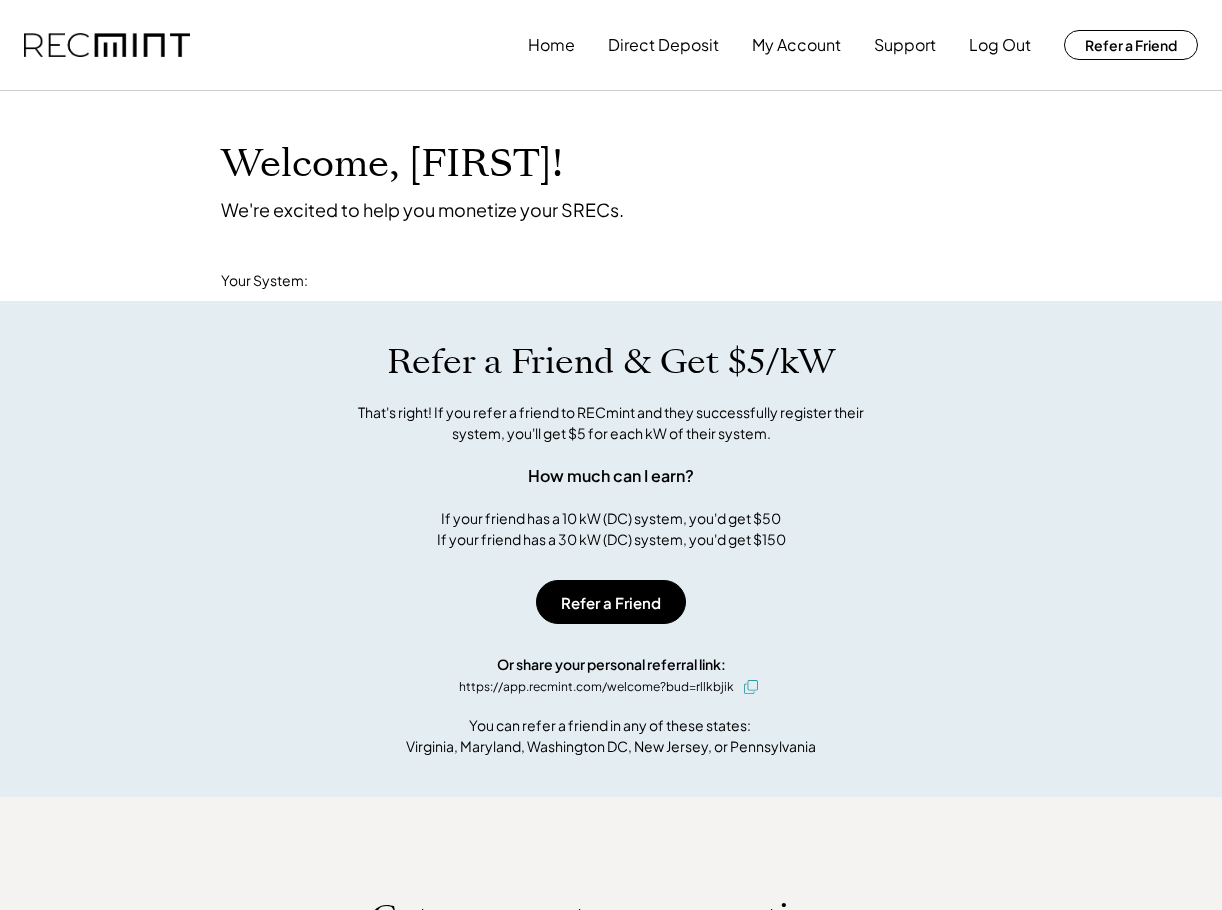 scroll, scrollTop: 0, scrollLeft: 0, axis: both 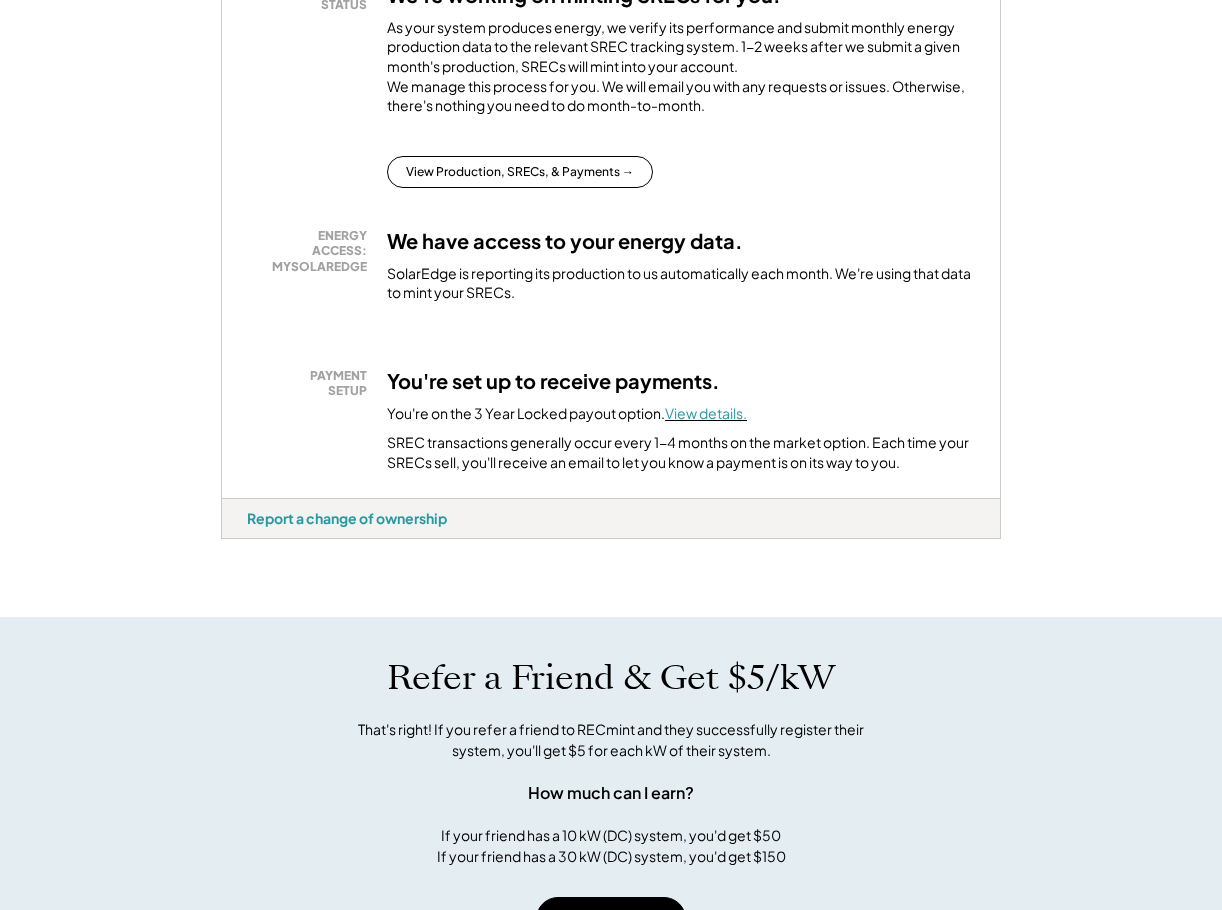 click on "View details." at bounding box center (706, 413) 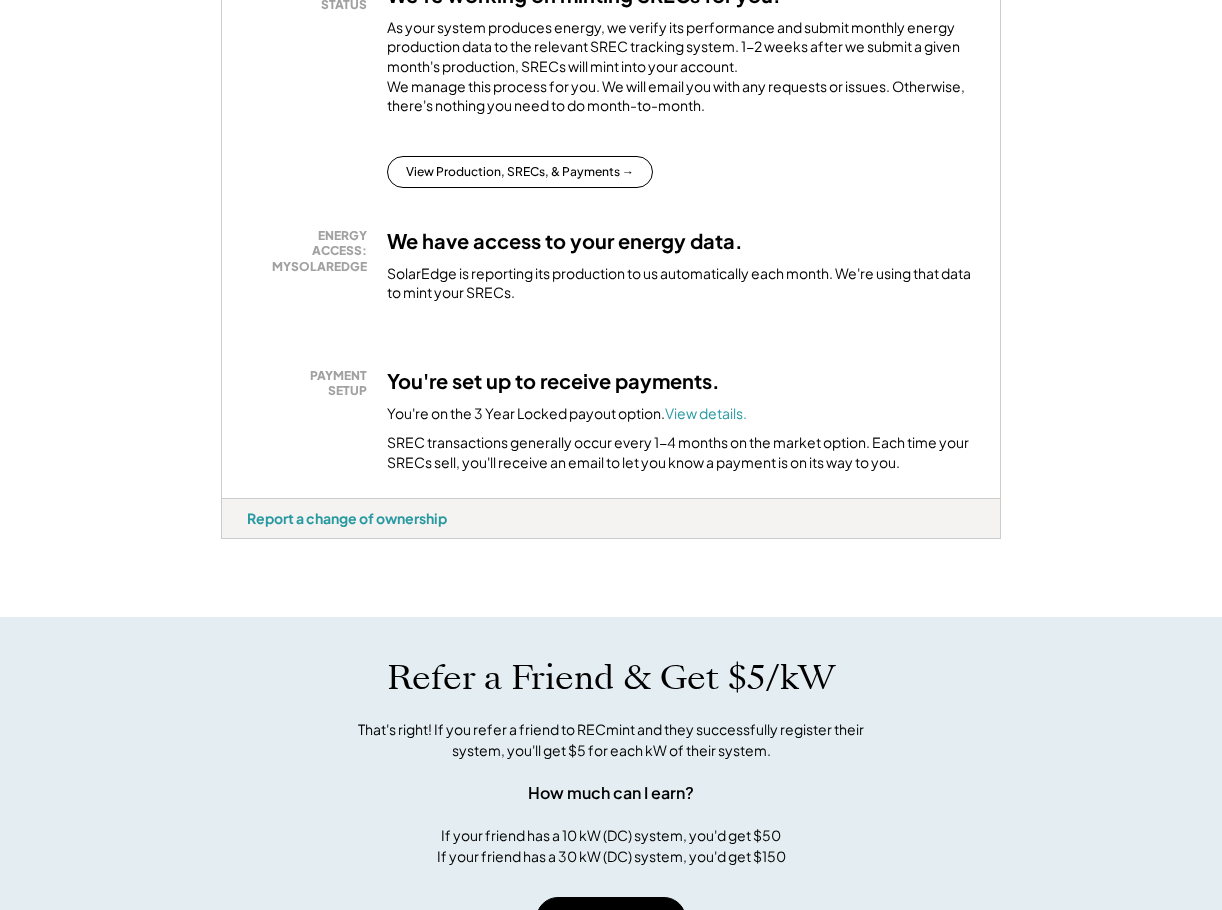 scroll, scrollTop: 417, scrollLeft: 0, axis: vertical 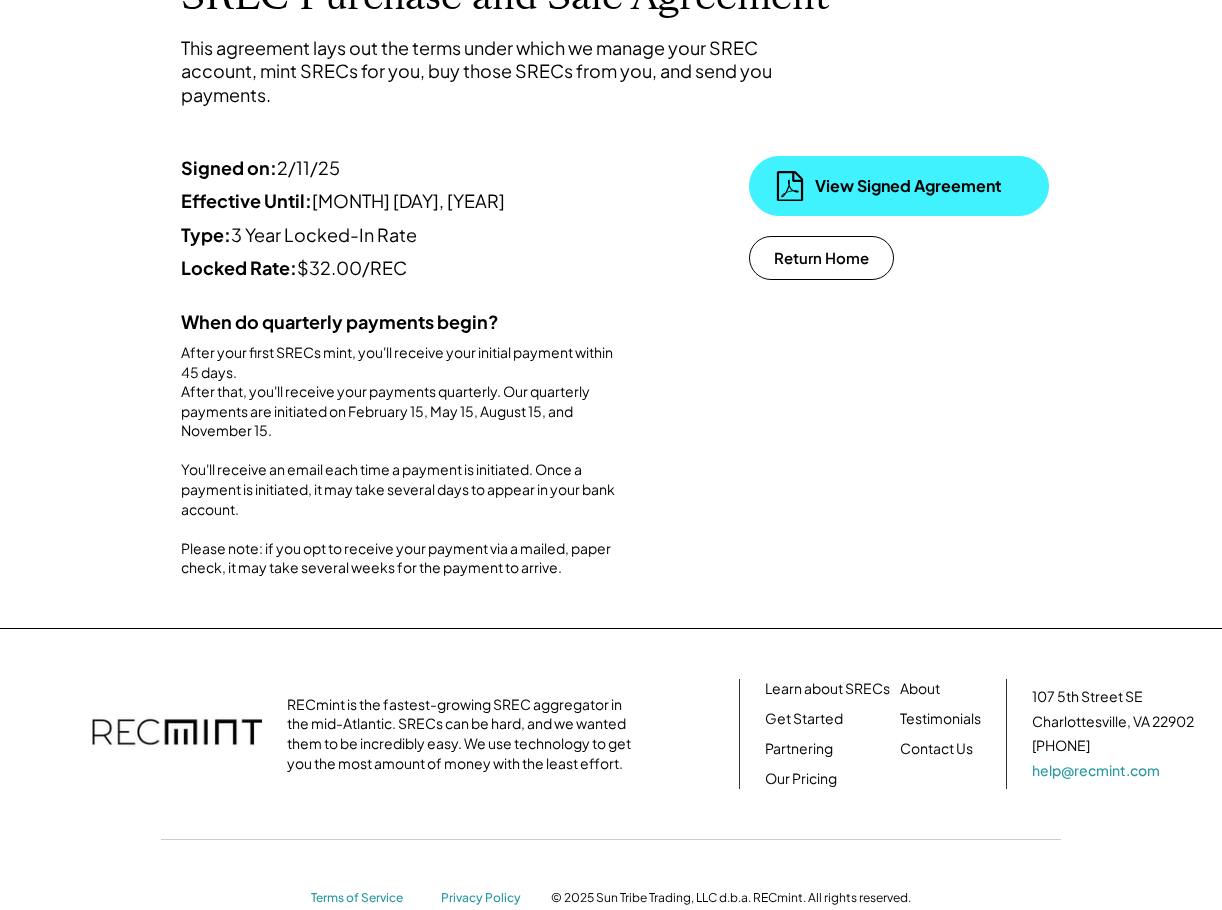 click on "View Signed Agreement" at bounding box center (915, 186) 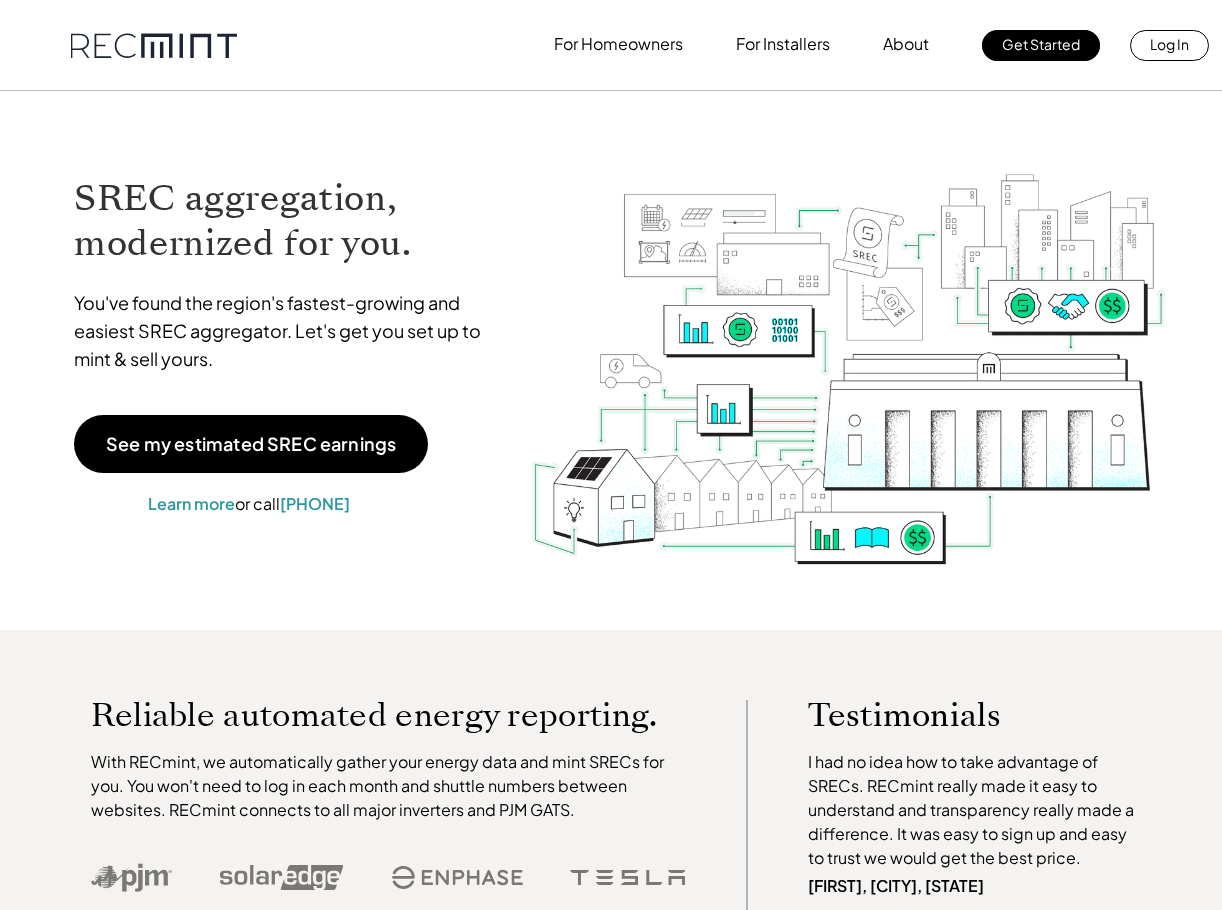 scroll, scrollTop: 0, scrollLeft: 0, axis: both 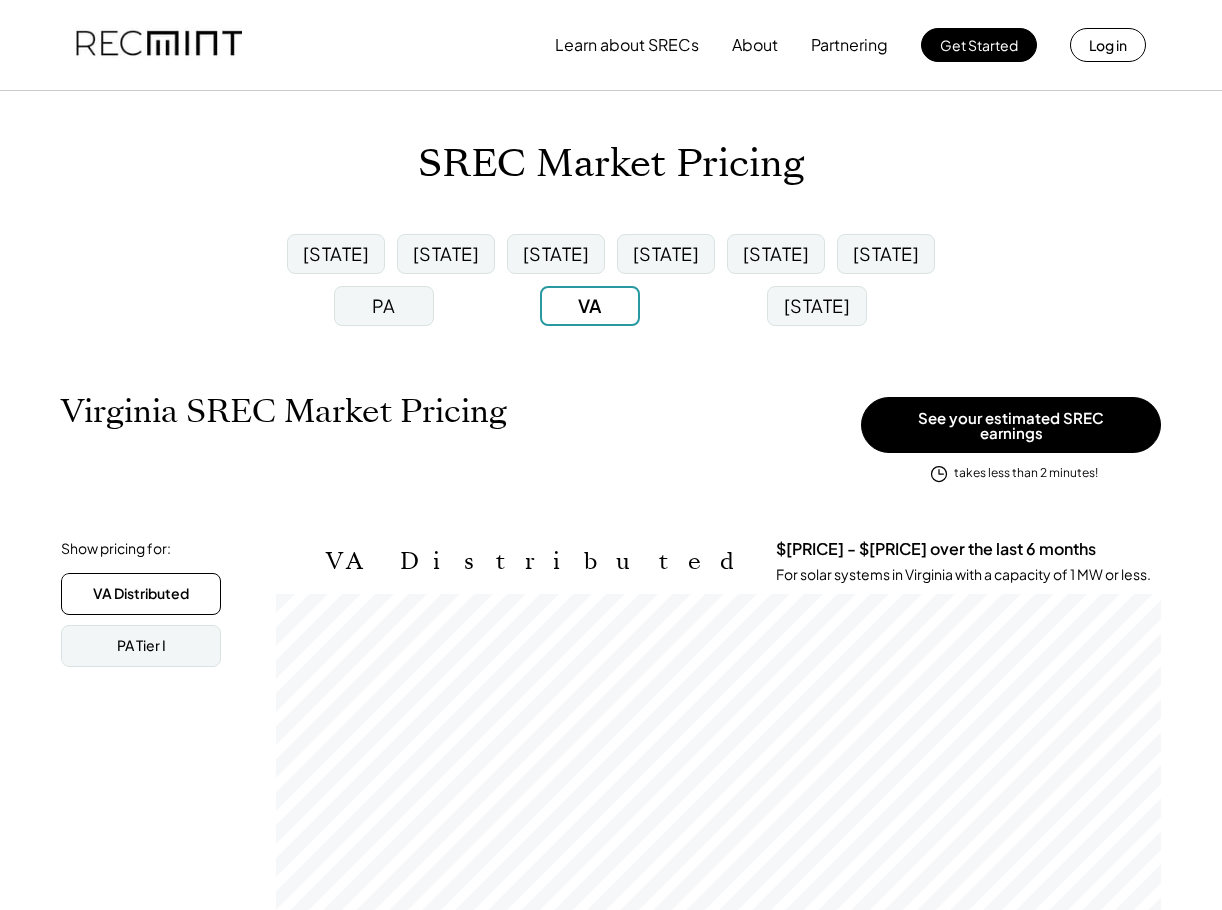 click on "PA" at bounding box center [384, 305] 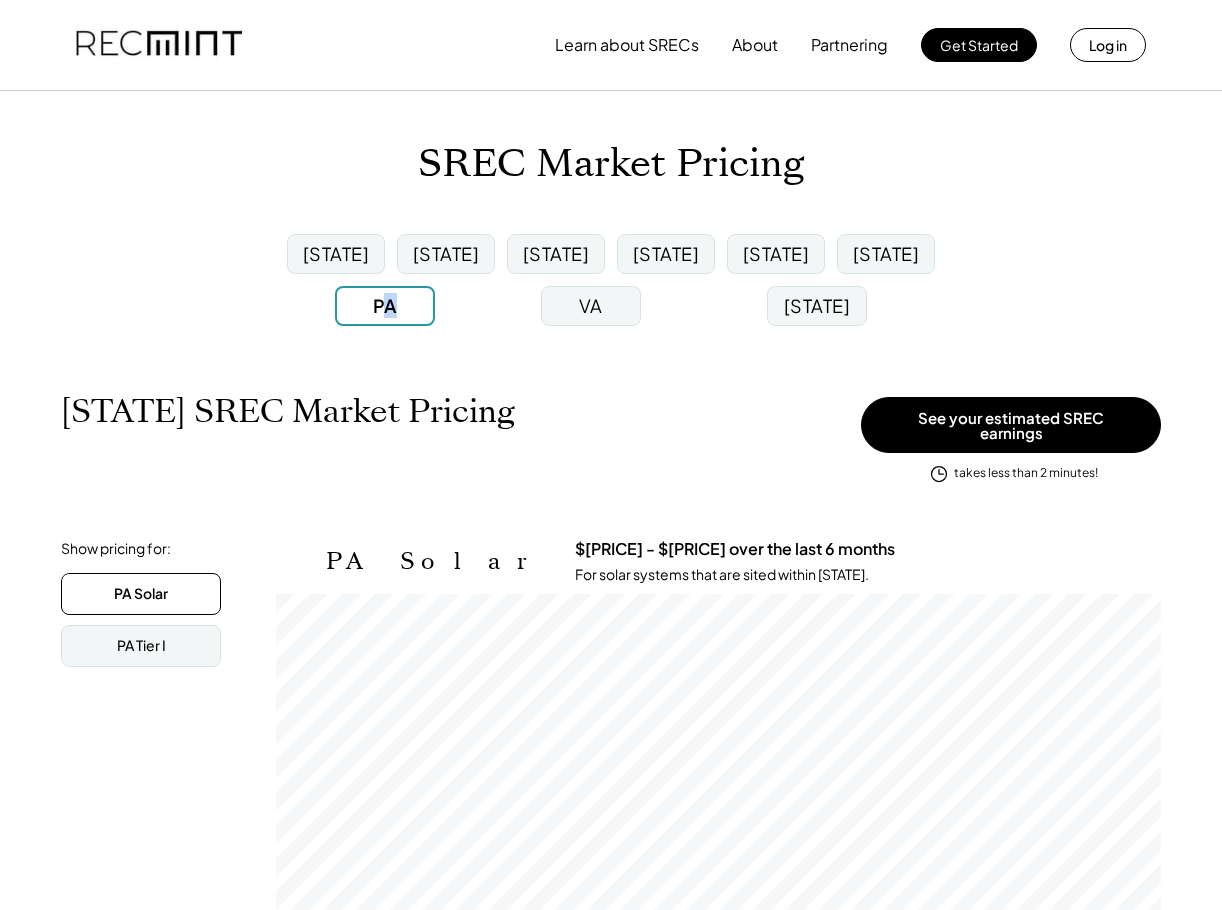 scroll, scrollTop: 999670, scrollLeft: 999115, axis: both 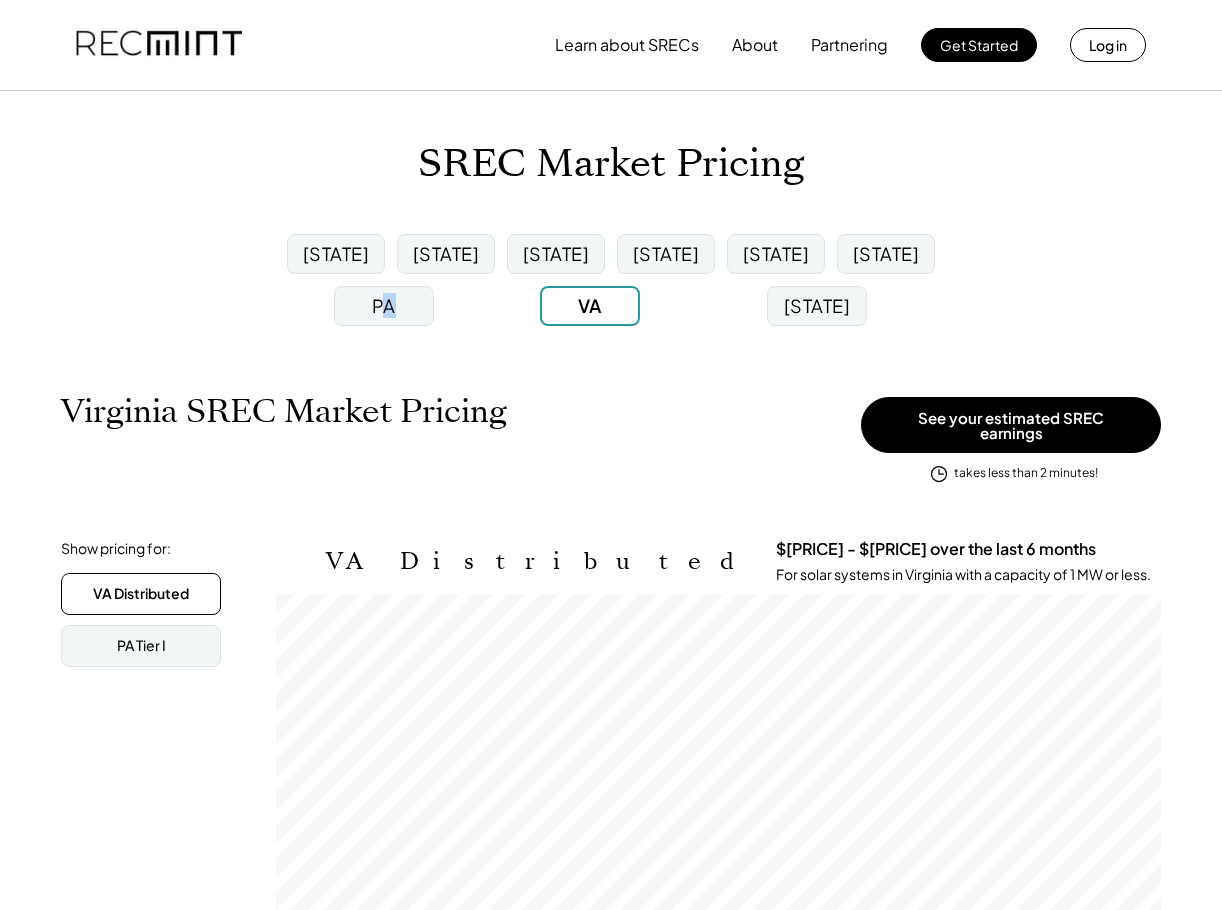 click on "PA" at bounding box center (384, 305) 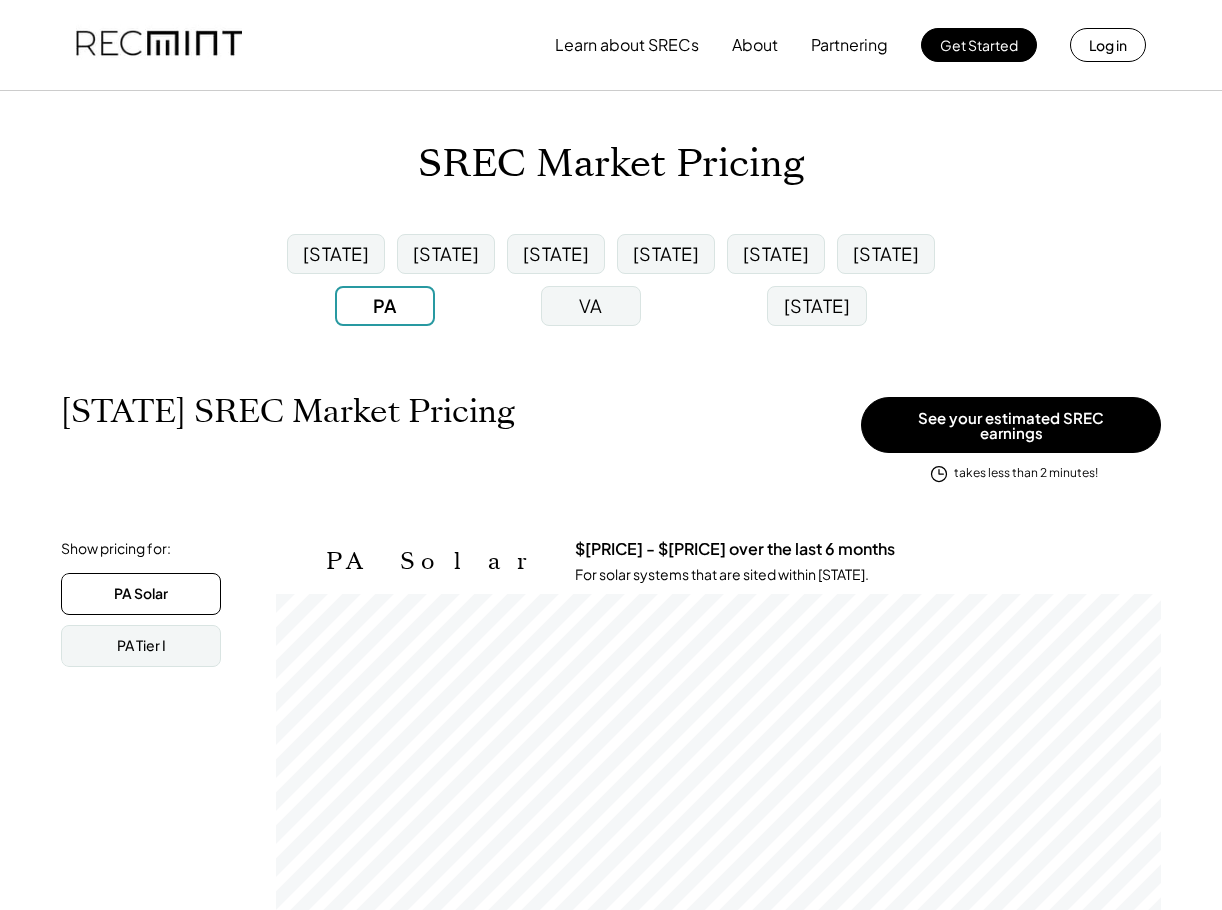 scroll, scrollTop: 999670, scrollLeft: 999115, axis: both 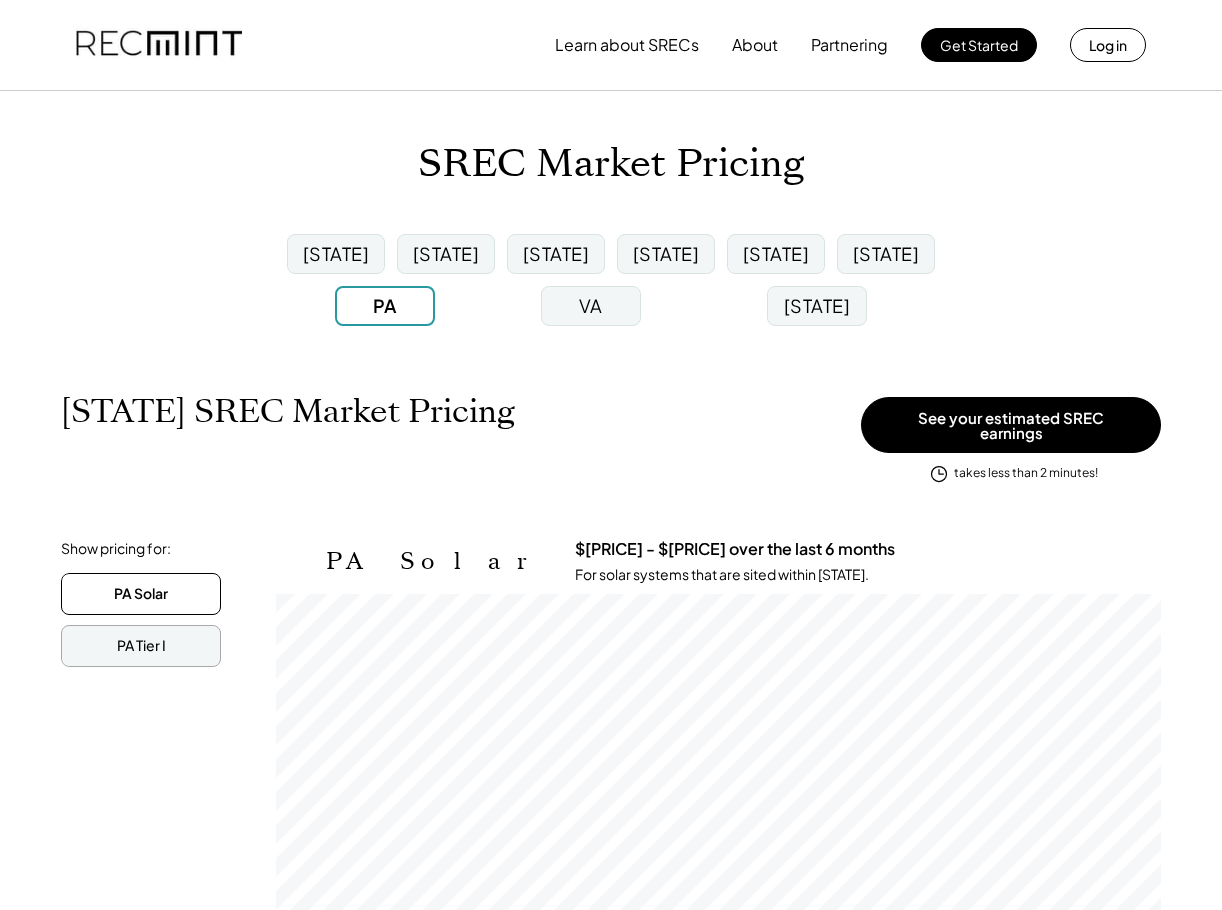 click on "PA Tier I" at bounding box center [141, 646] 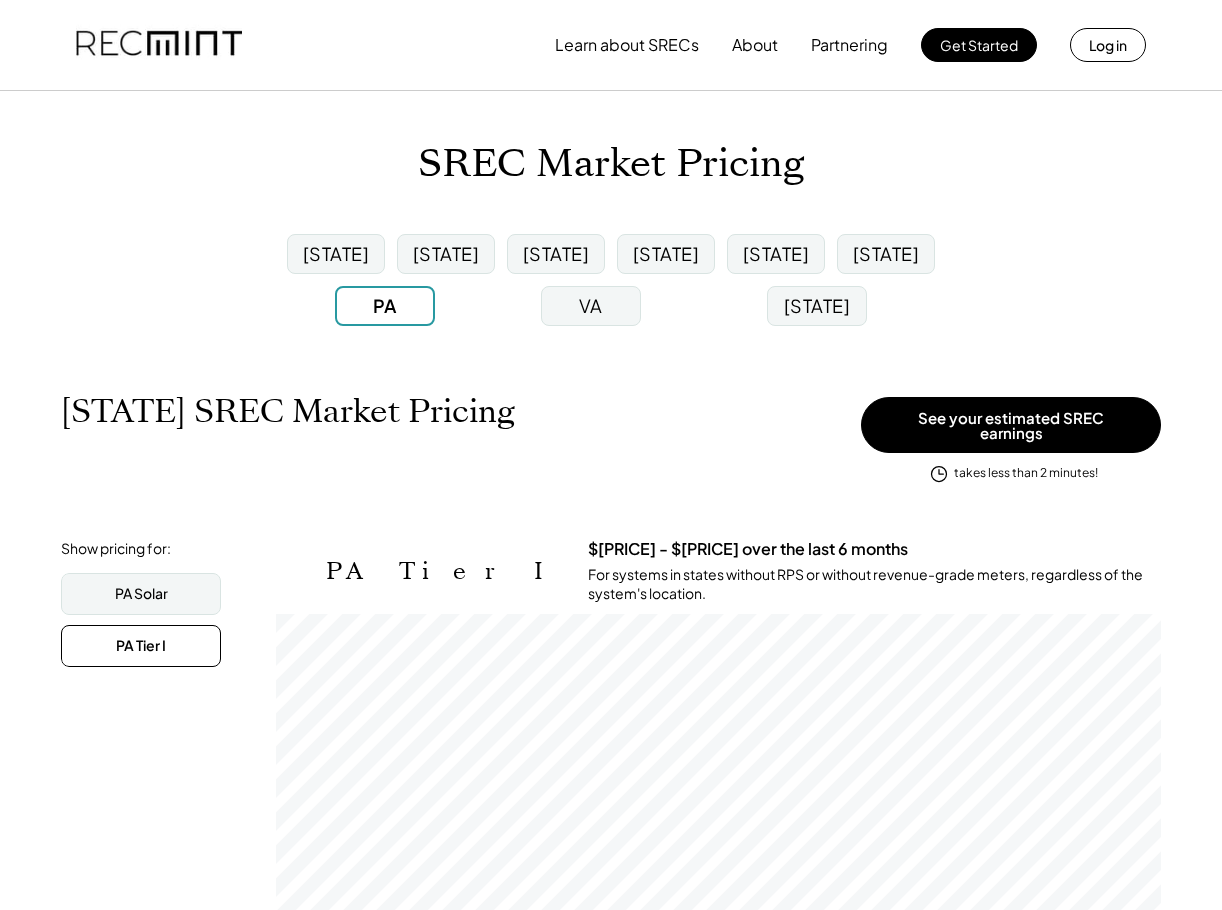scroll, scrollTop: 999670, scrollLeft: 999115, axis: both 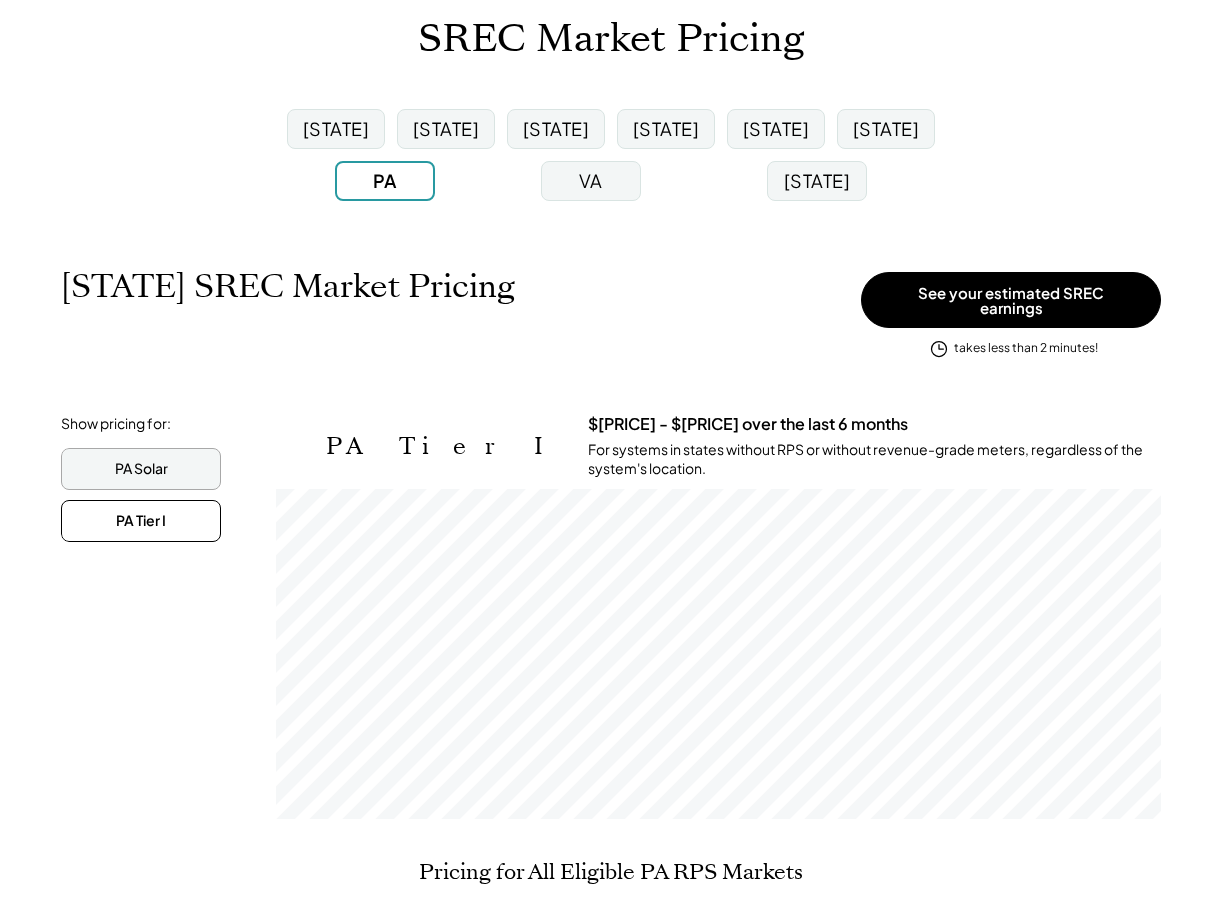 click on "PA Solar" at bounding box center (141, 469) 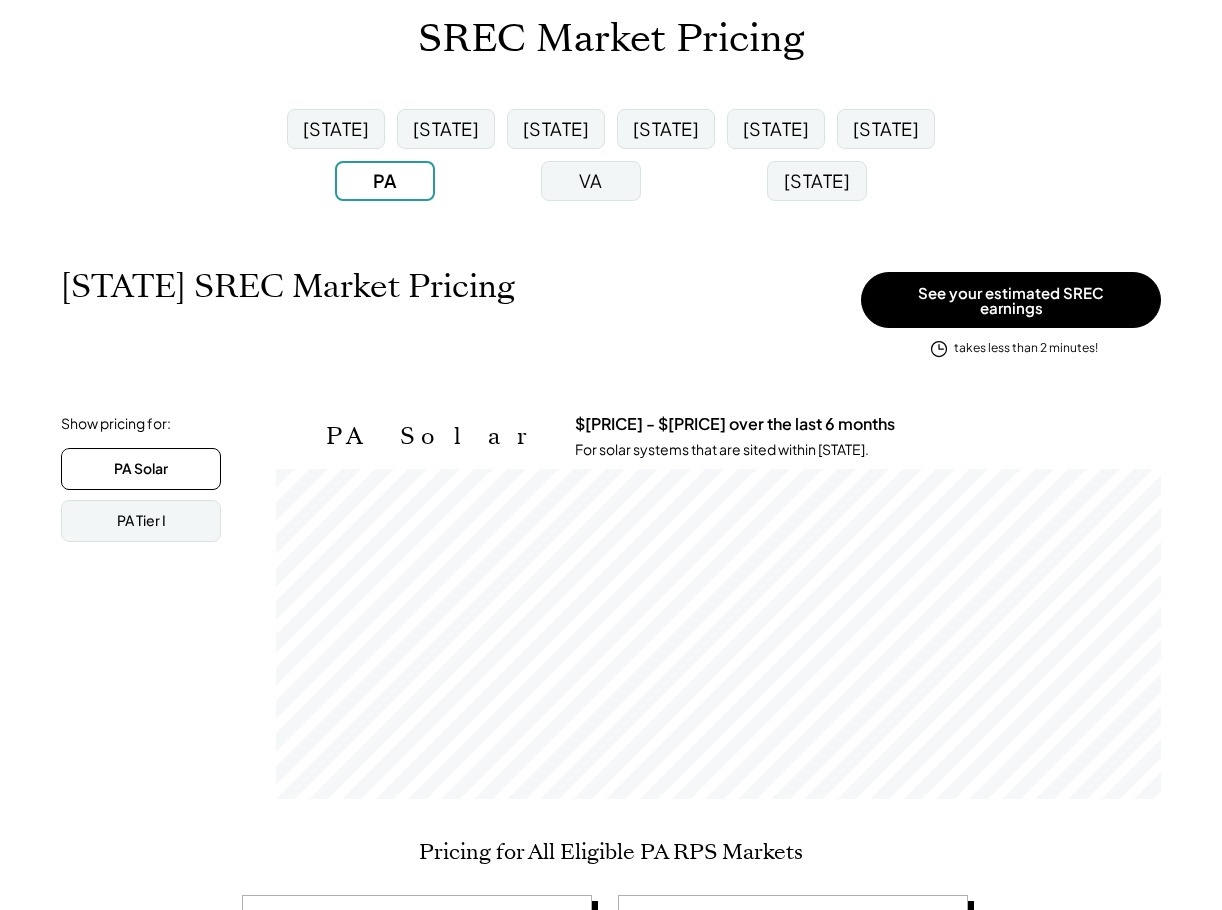 scroll, scrollTop: 999670, scrollLeft: 999115, axis: both 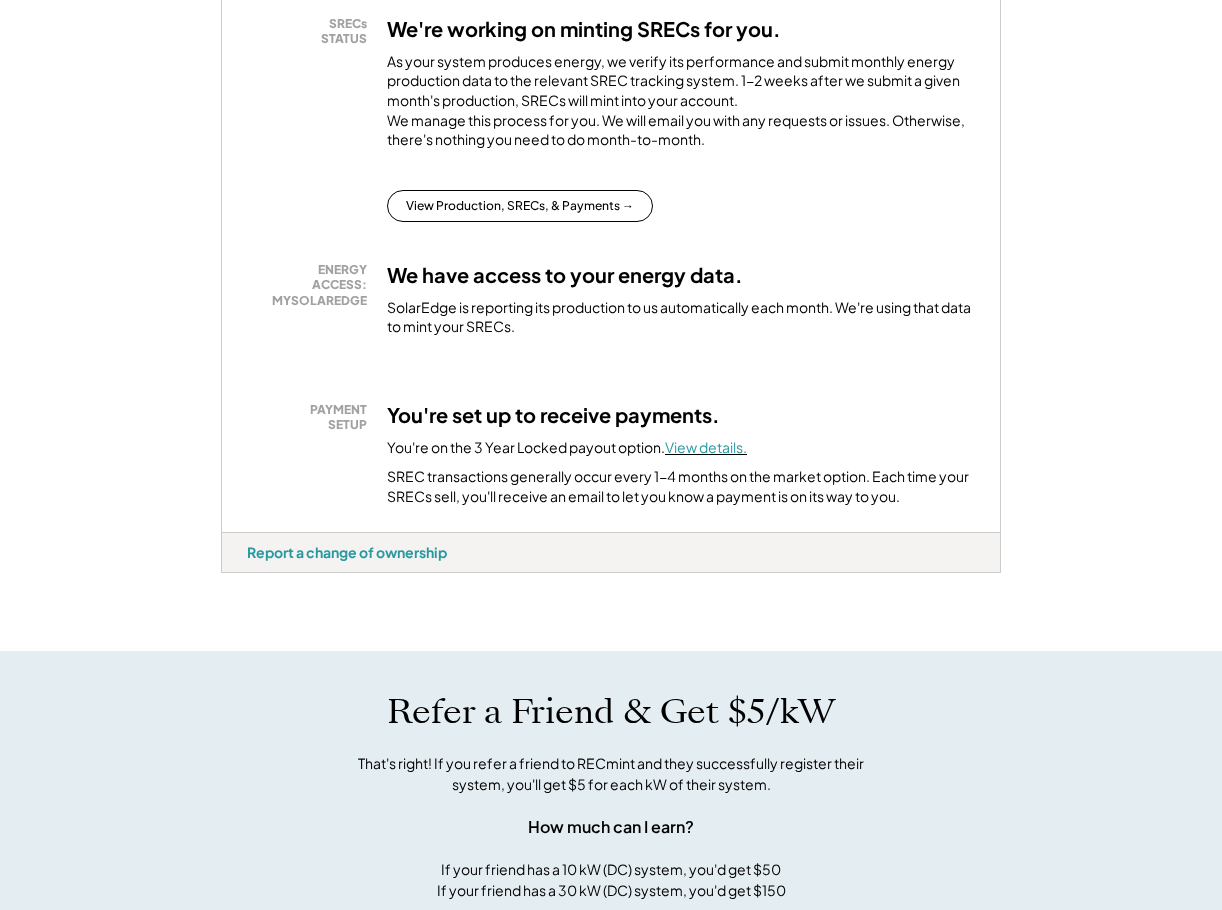 click on "View details." at bounding box center [706, 447] 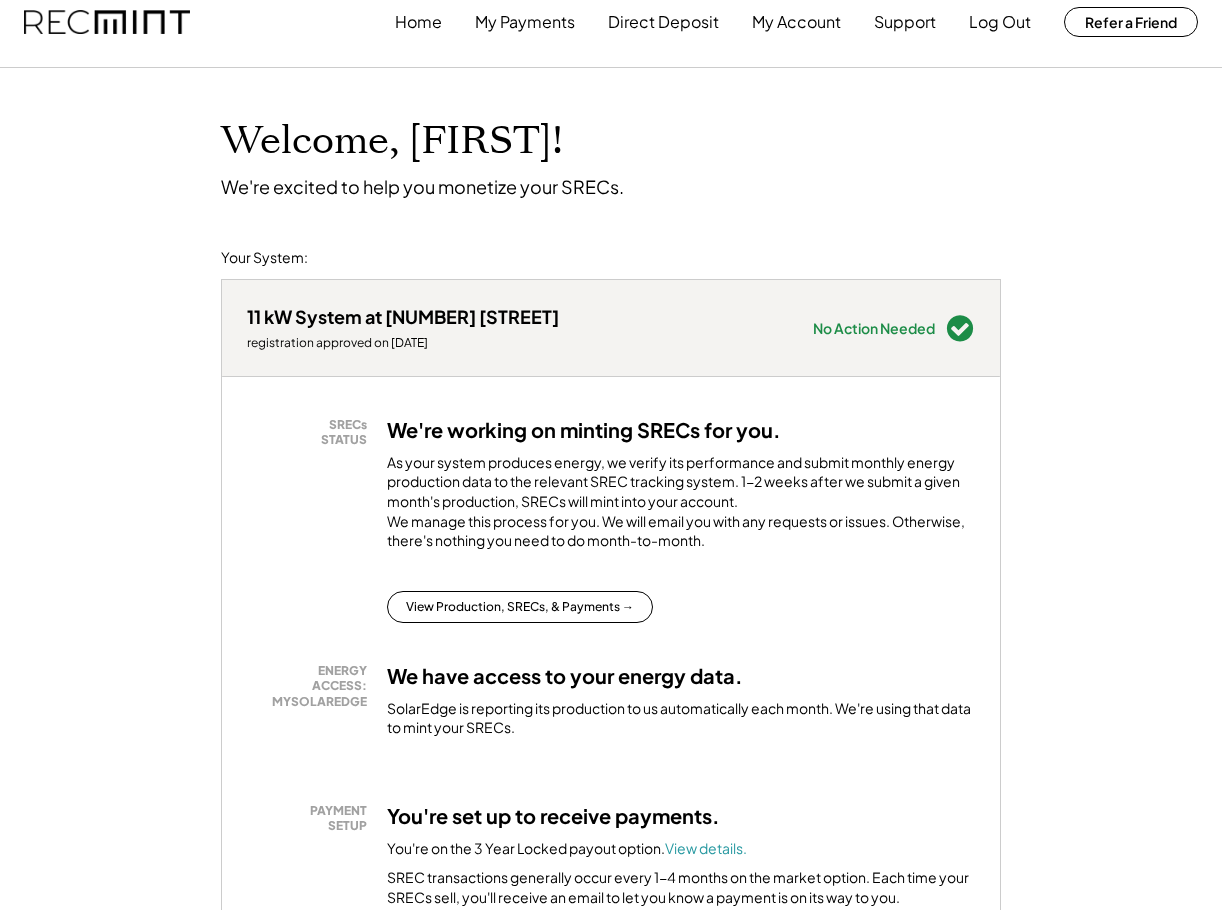 scroll, scrollTop: 0, scrollLeft: 0, axis: both 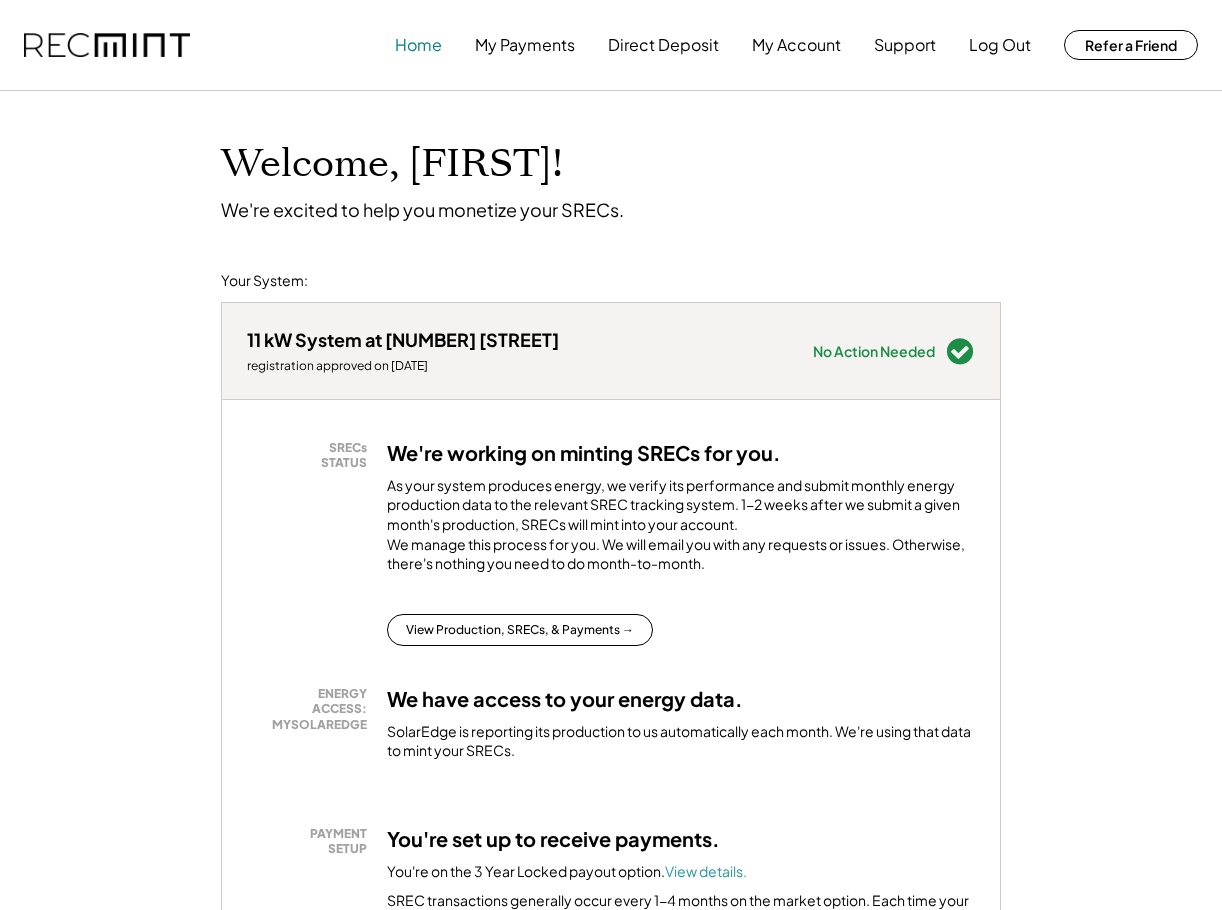 click on "Home" at bounding box center (418, 45) 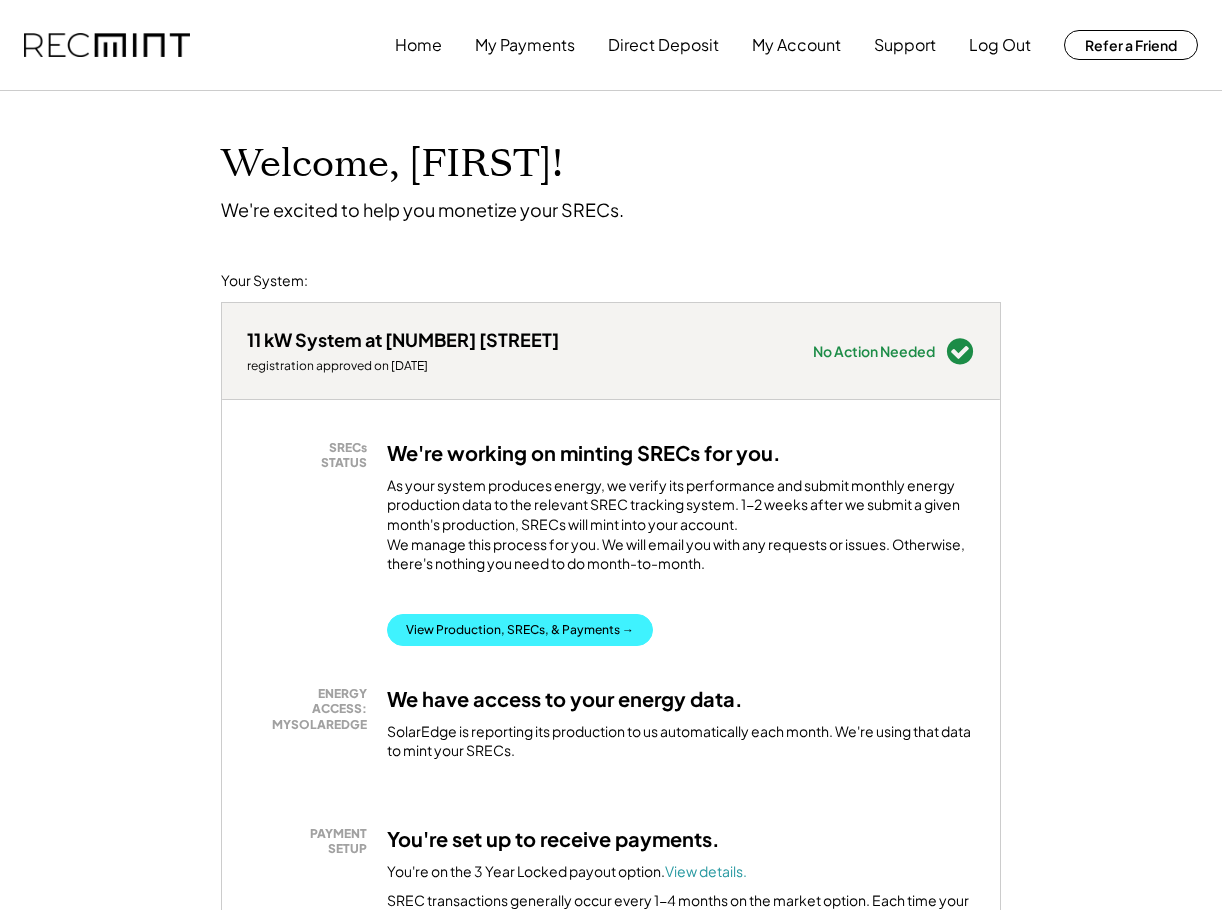 click on "View Production, SRECs, & Payments →" at bounding box center (520, 630) 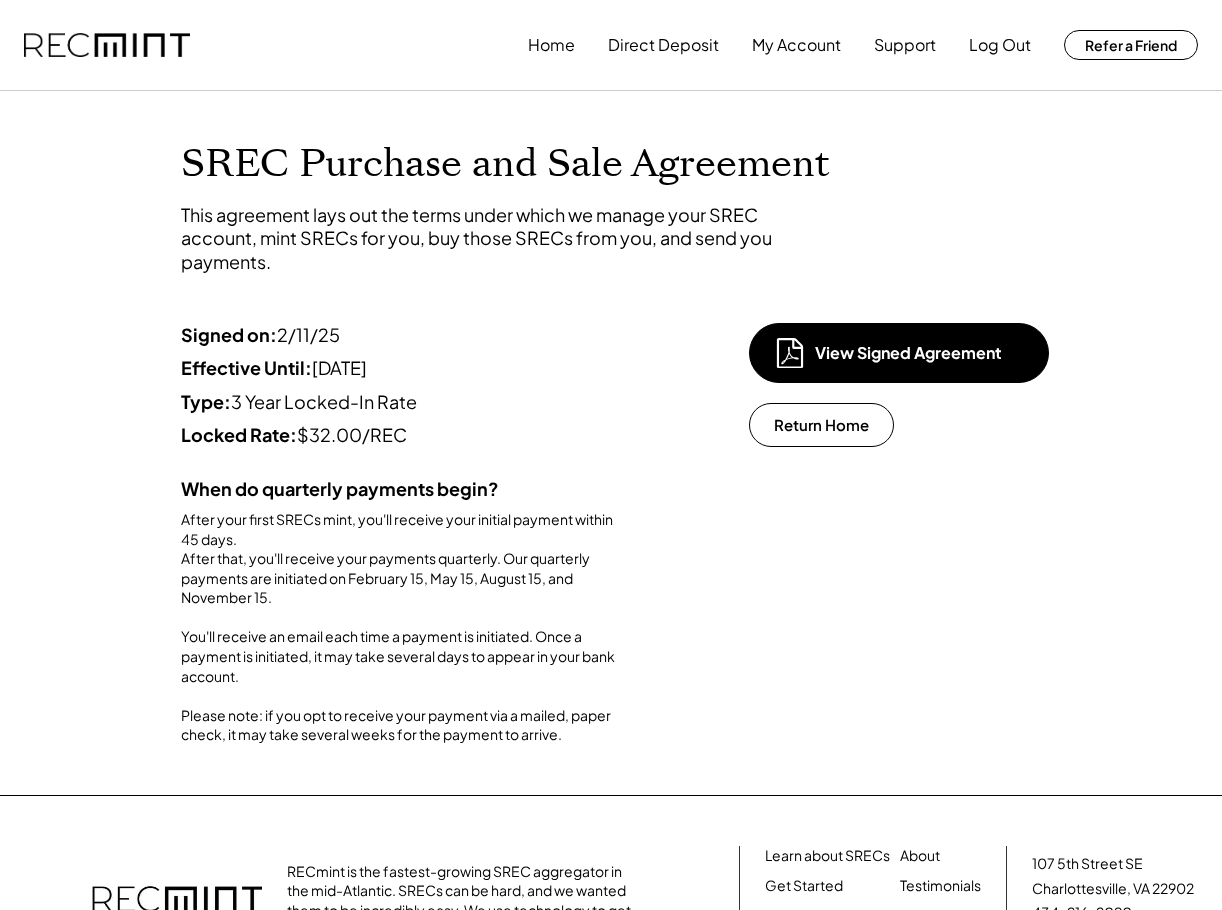 scroll, scrollTop: 0, scrollLeft: 0, axis: both 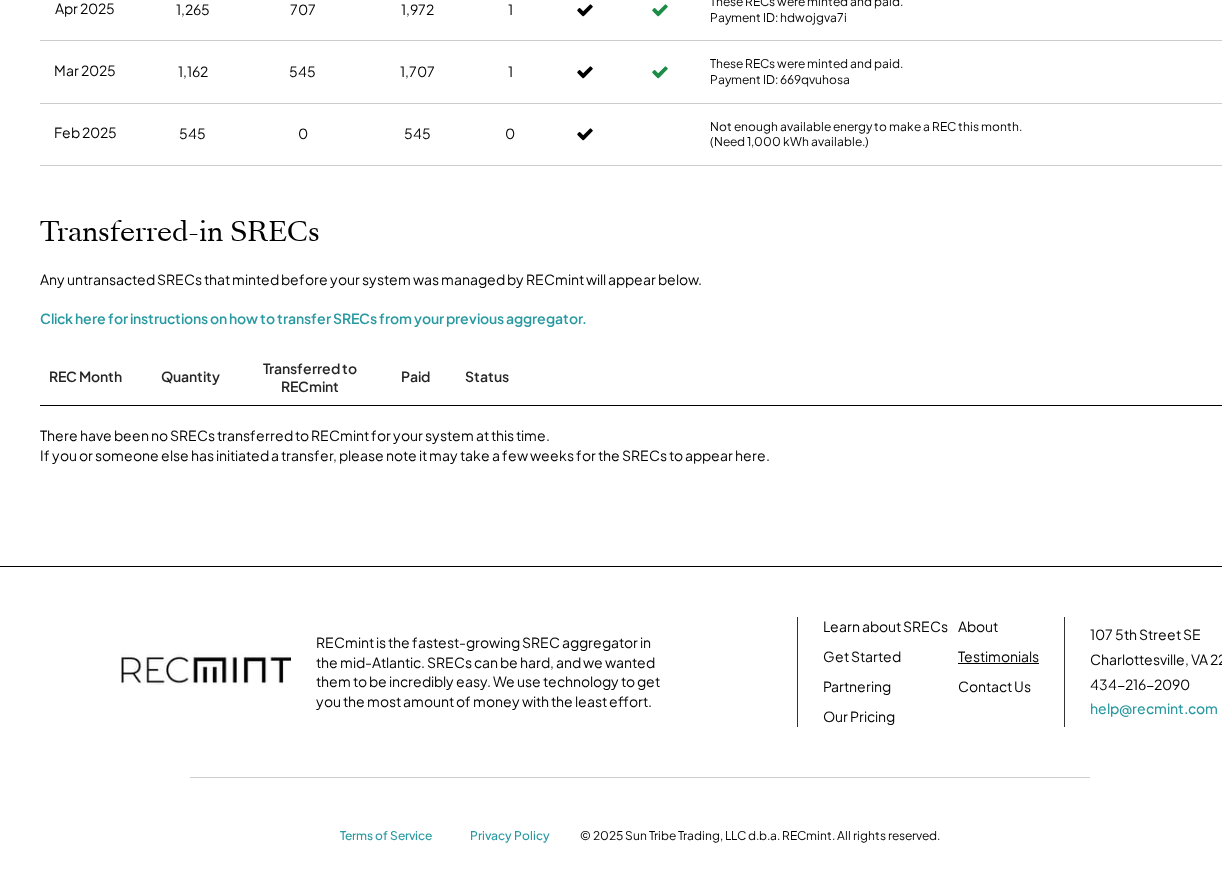click on "Testimonials" at bounding box center (998, 657) 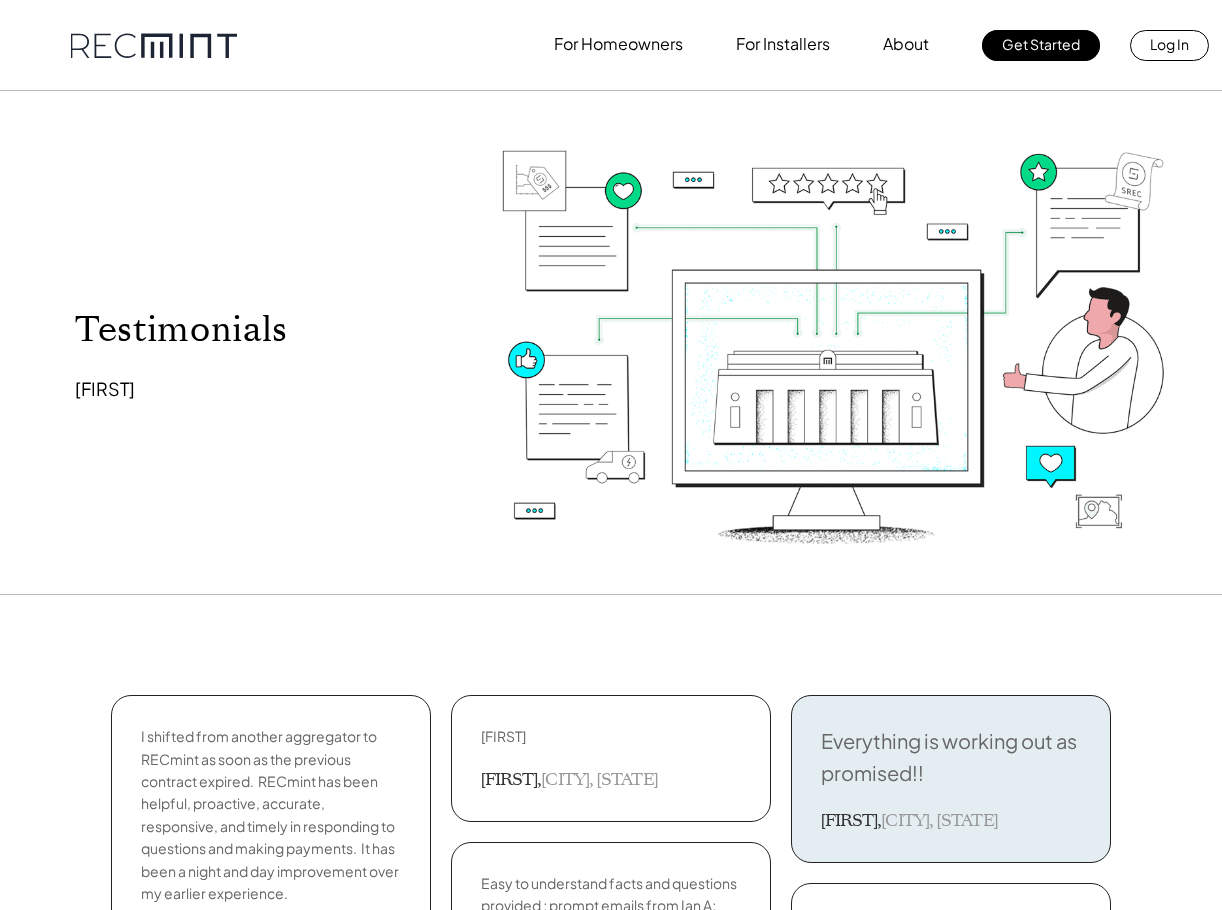 scroll, scrollTop: 0, scrollLeft: 0, axis: both 